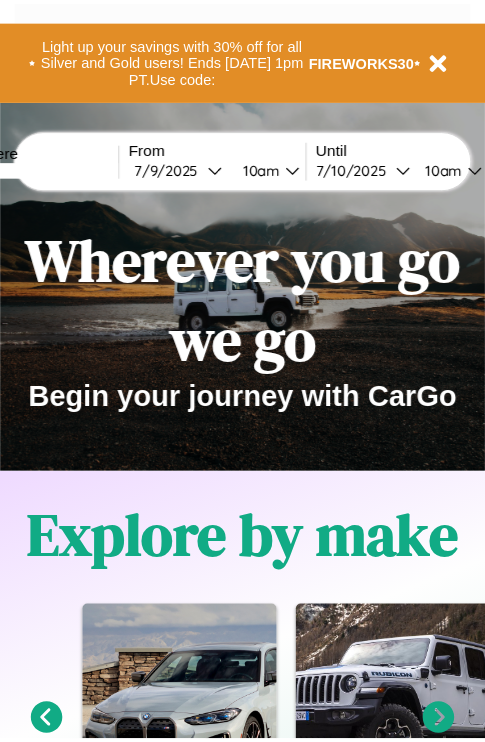 scroll, scrollTop: 0, scrollLeft: 0, axis: both 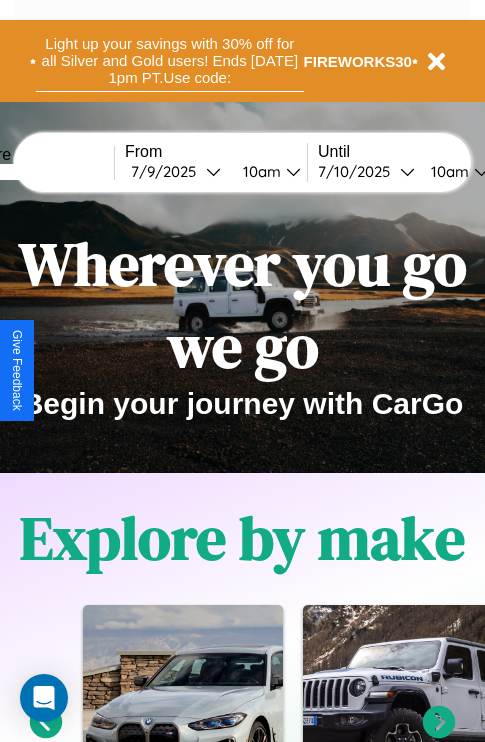 click on "Light up your savings with 30% off for all Silver and Gold users! Ends 8/1 at 1pm PT.  Use code:" at bounding box center [170, 61] 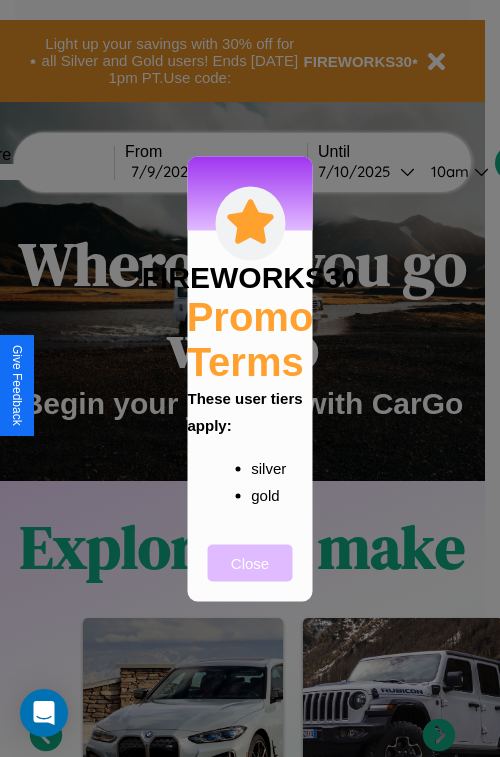 click on "Close" at bounding box center (250, 562) 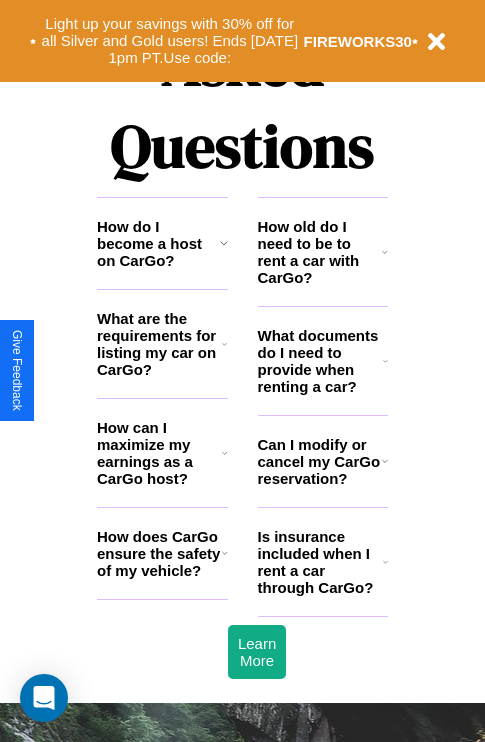 scroll, scrollTop: 2423, scrollLeft: 0, axis: vertical 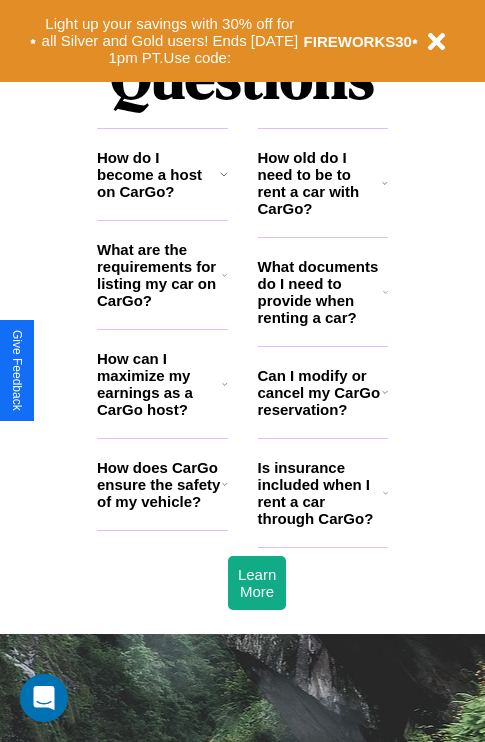 click on "How can I maximize my earnings as a CarGo host?" at bounding box center [159, 384] 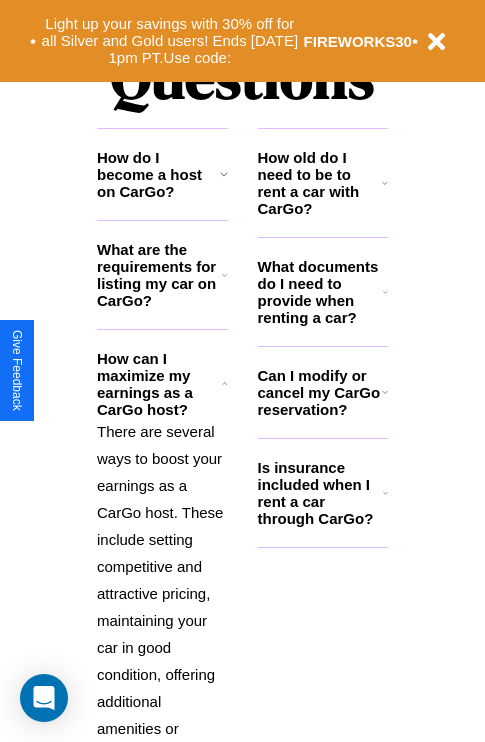 click on "What documents do I need to provide when renting a car?" at bounding box center [321, 292] 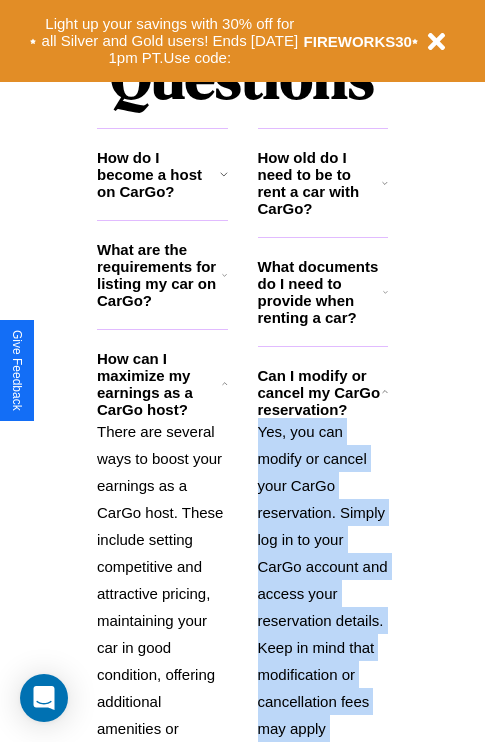 click on "Yes, you can modify or cancel your CarGo reservation. Simply log in to your CarGo account and access your reservation details. Keep in mind that modification or cancellation fees may apply depending on the timing and terms of the reservation." at bounding box center (323, 620) 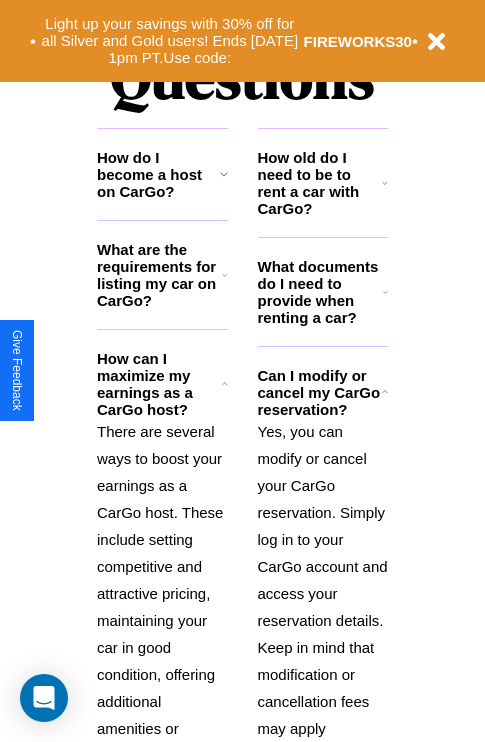 click 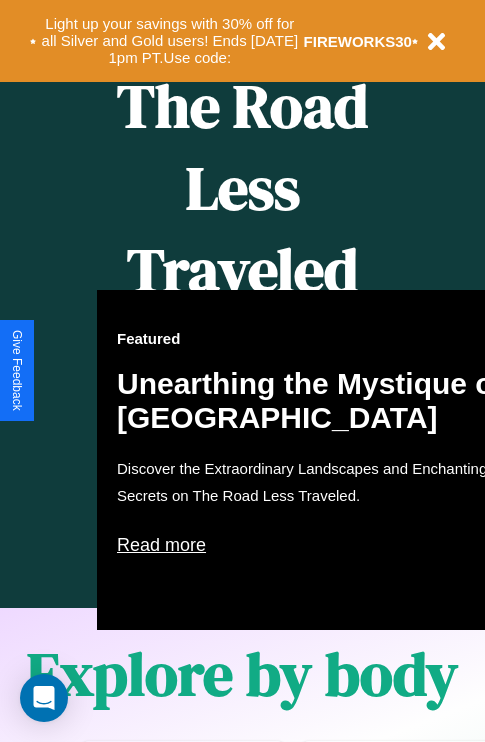 scroll, scrollTop: 0, scrollLeft: 0, axis: both 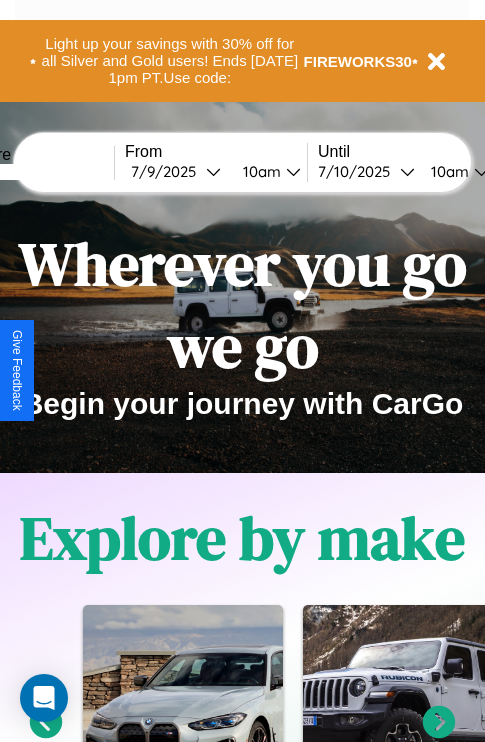 click at bounding box center (39, 172) 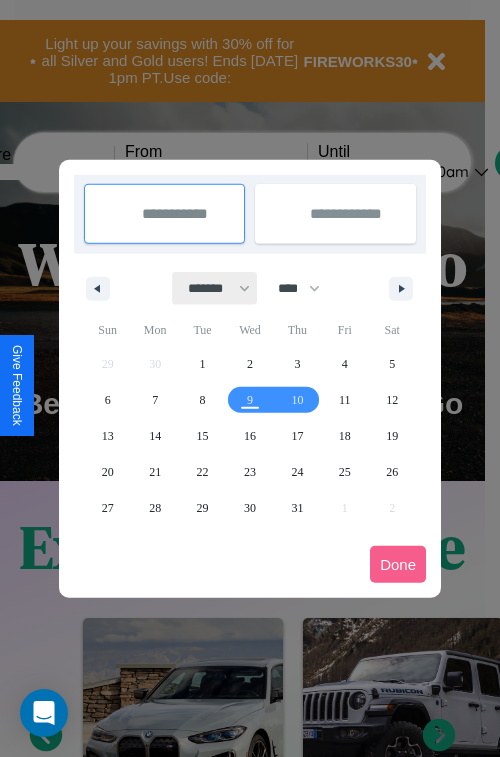 click on "******* ******** ***** ***** *** **** **** ****** ********* ******* ******** ********" at bounding box center (215, 288) 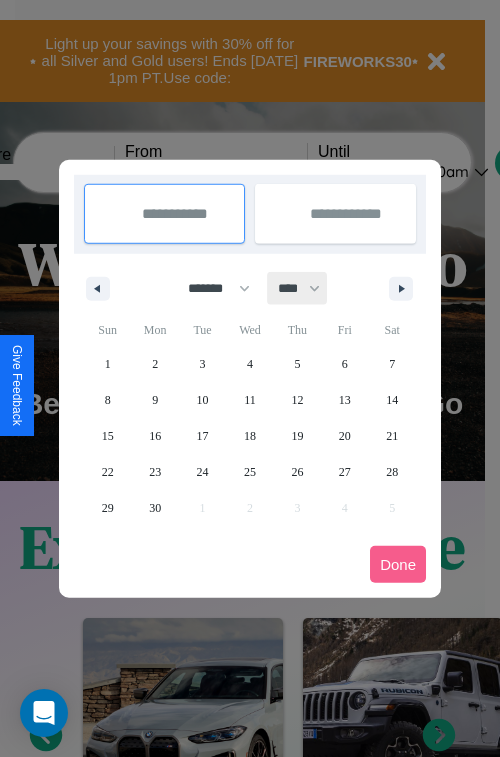 click on "**** **** **** **** **** **** **** **** **** **** **** **** **** **** **** **** **** **** **** **** **** **** **** **** **** **** **** **** **** **** **** **** **** **** **** **** **** **** **** **** **** **** **** **** **** **** **** **** **** **** **** **** **** **** **** **** **** **** **** **** **** **** **** **** **** **** **** **** **** **** **** **** **** **** **** **** **** **** **** **** **** **** **** **** **** **** **** **** **** **** **** **** **** **** **** **** **** **** **** **** **** **** **** **** **** **** **** **** **** **** **** **** **** **** **** **** **** **** **** **** ****" at bounding box center (298, 288) 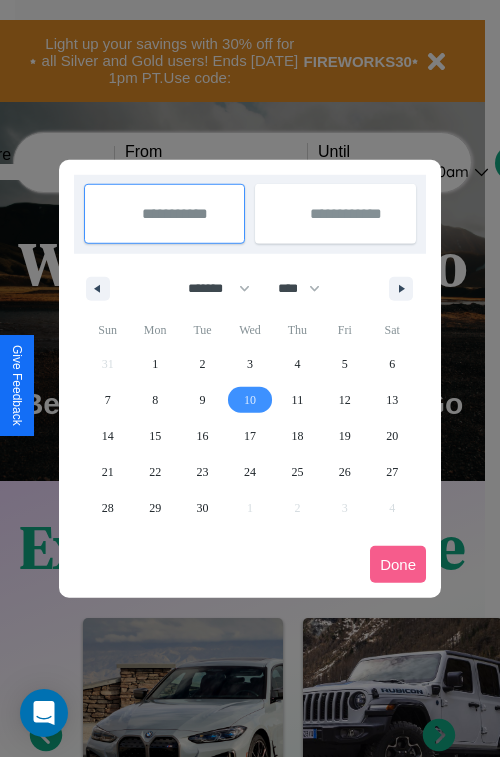 click on "10" at bounding box center [250, 400] 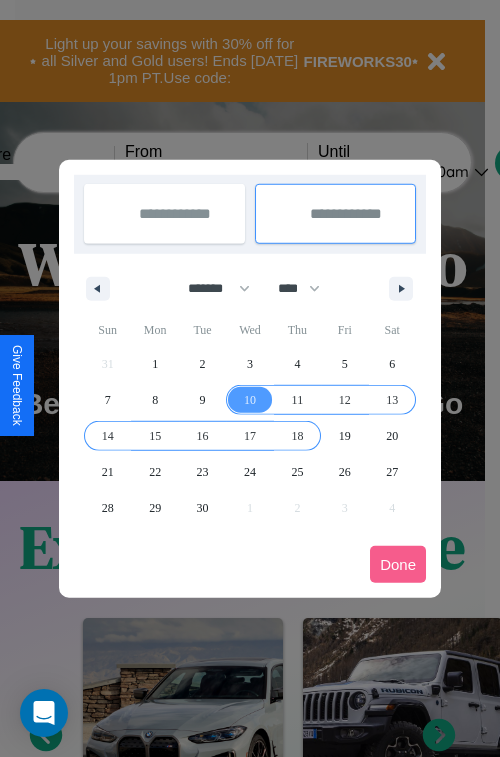 click on "18" at bounding box center (297, 436) 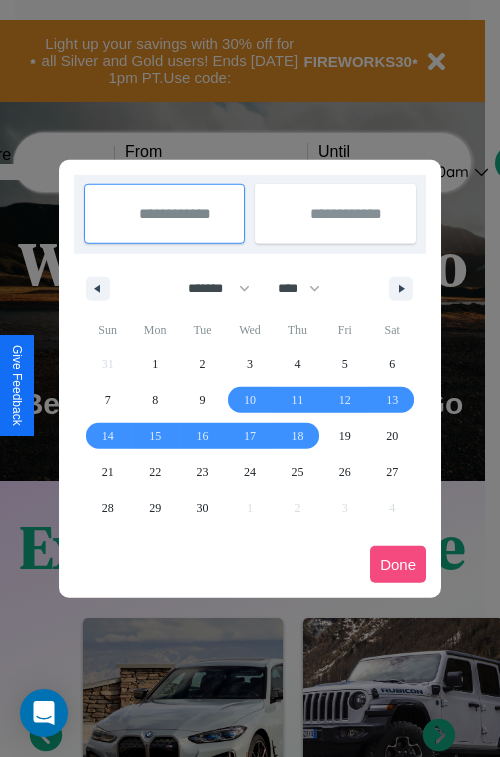 click on "Done" at bounding box center [398, 564] 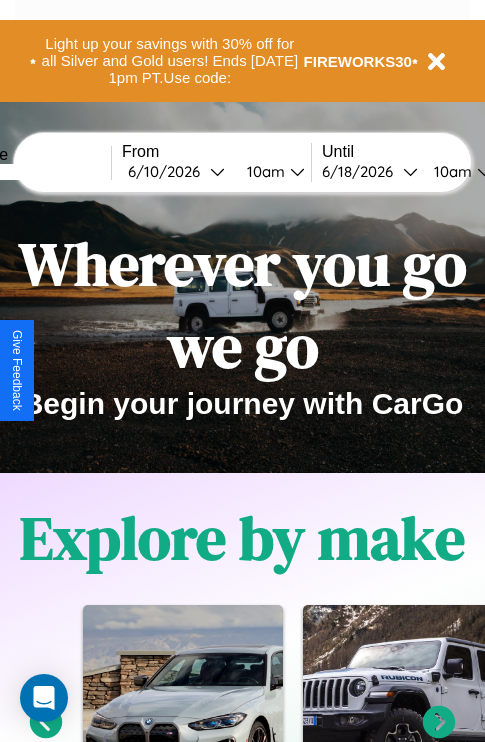scroll, scrollTop: 0, scrollLeft: 74, axis: horizontal 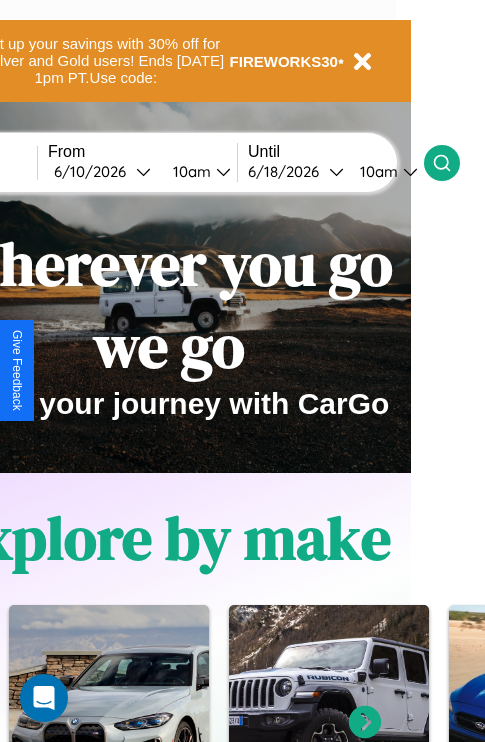 click 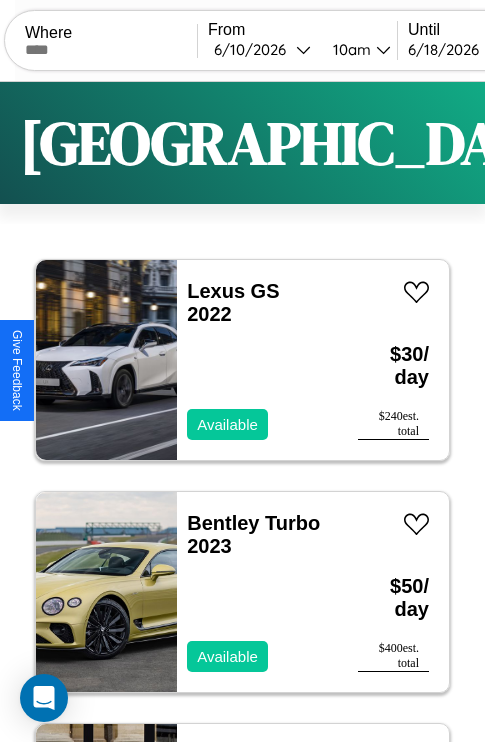 scroll, scrollTop: 79, scrollLeft: 0, axis: vertical 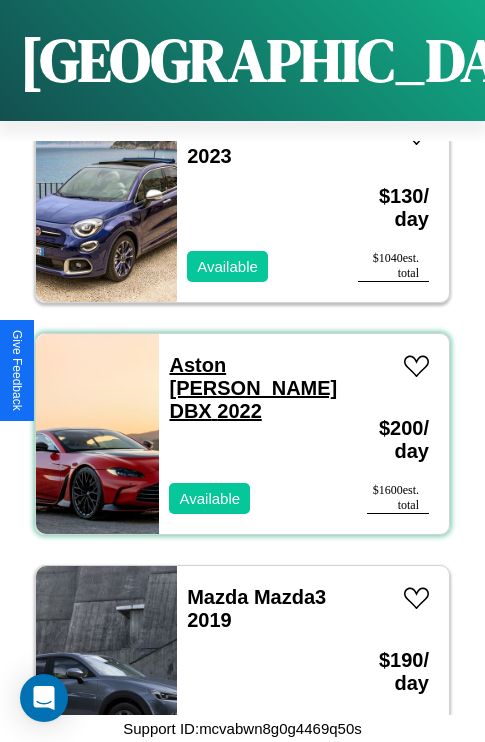 click on "Aston Martin   DBX   2022" at bounding box center [253, 388] 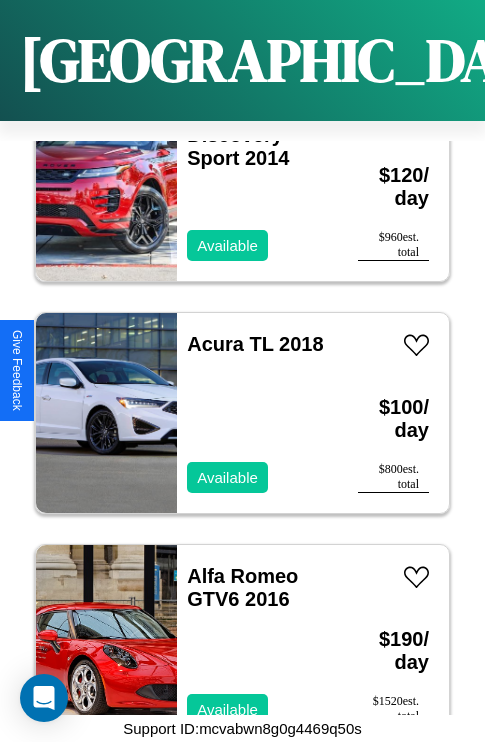 scroll, scrollTop: 31470, scrollLeft: 0, axis: vertical 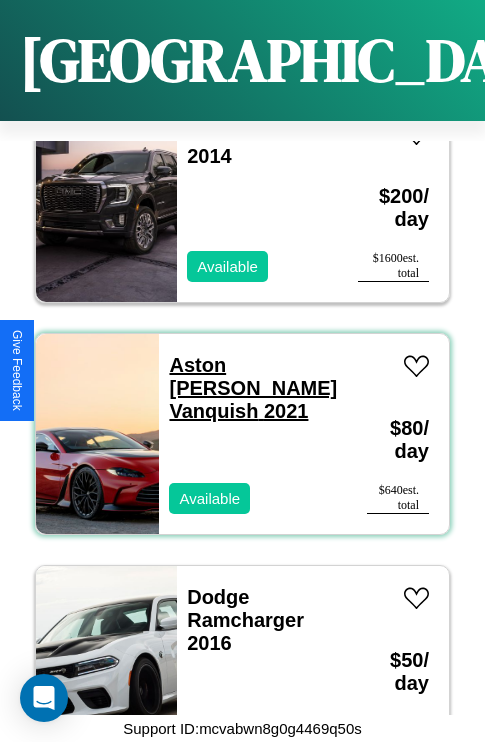 click on "Aston Martin   Vanquish   2021" at bounding box center [253, 388] 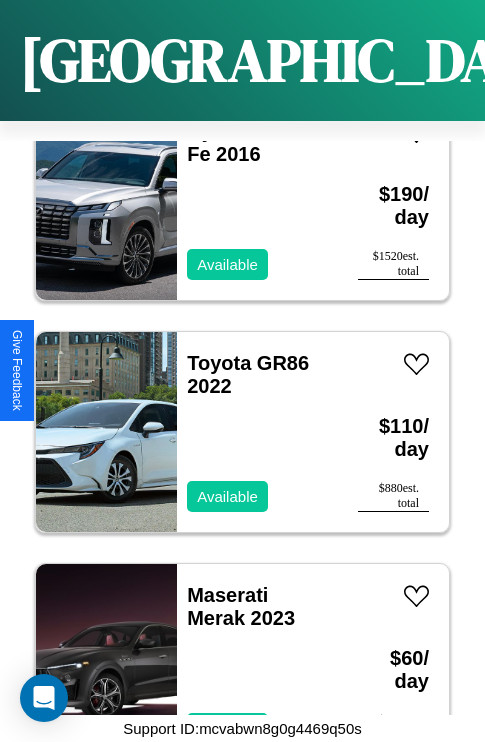 scroll, scrollTop: 12835, scrollLeft: 0, axis: vertical 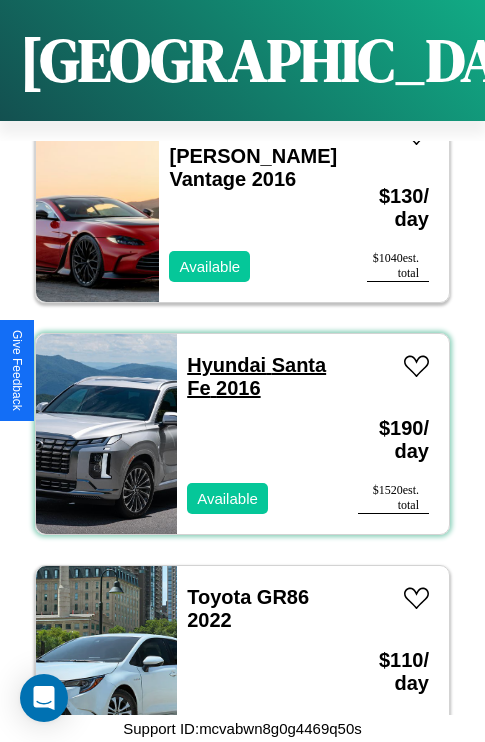 click on "Hyundai   Santa Fe   2016" at bounding box center (256, 376) 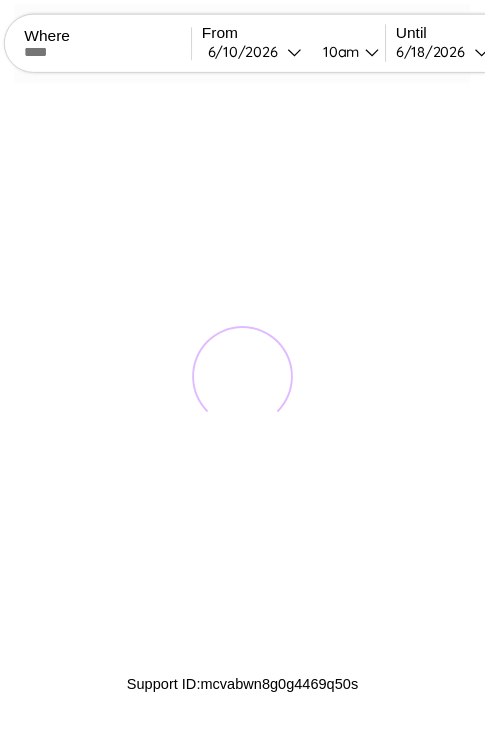 scroll, scrollTop: 0, scrollLeft: 0, axis: both 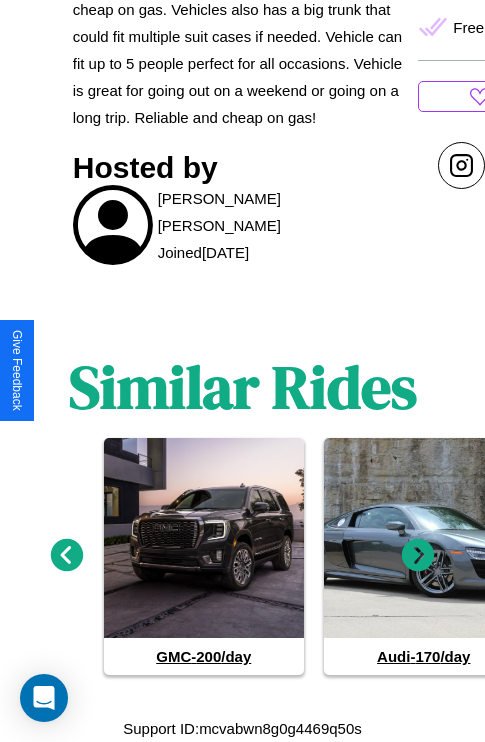click 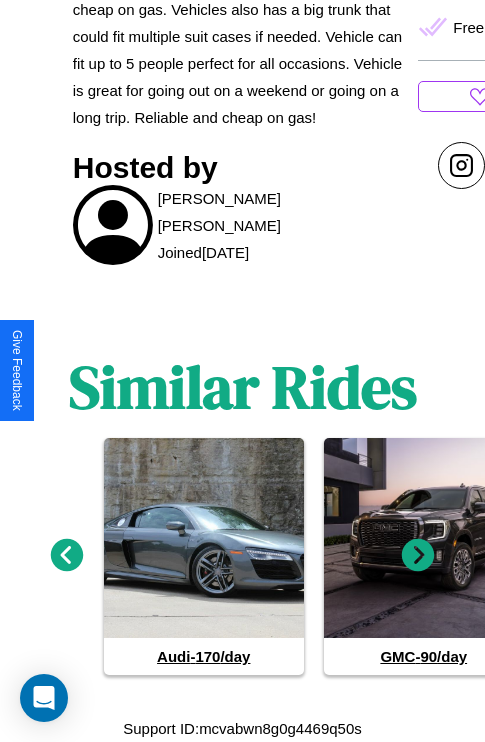 click 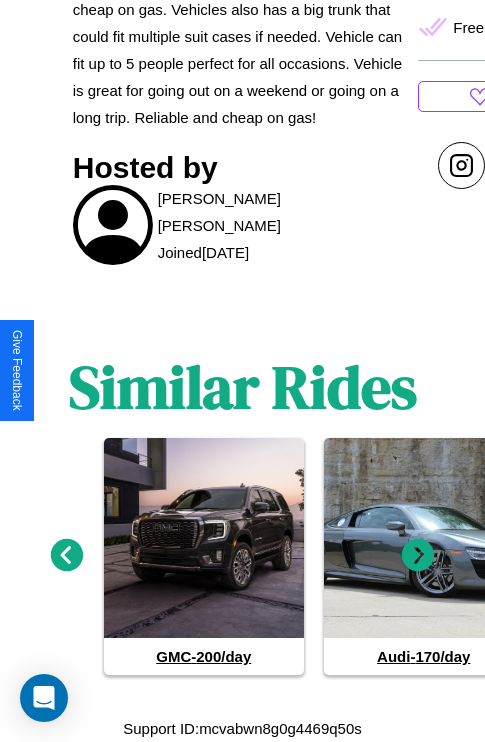 click 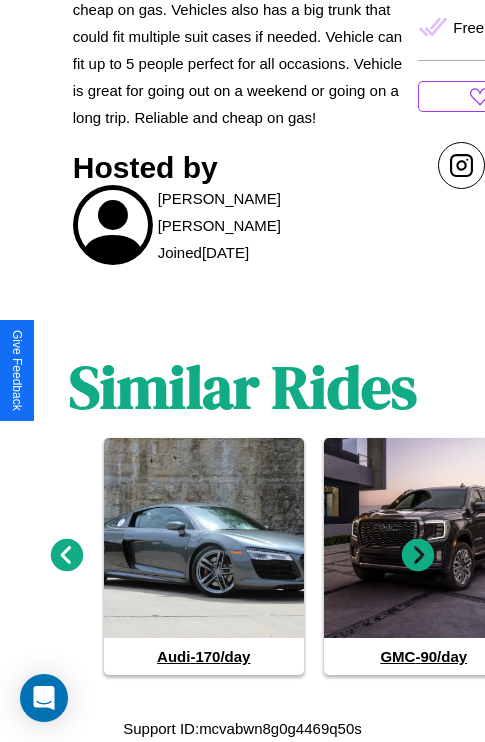 click 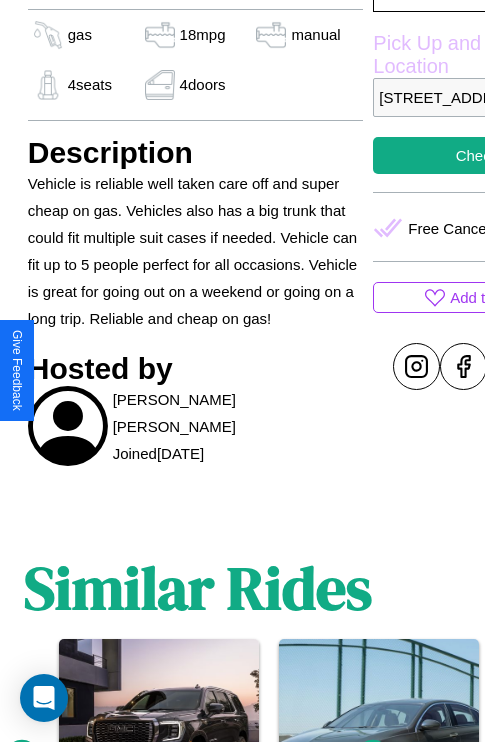 scroll, scrollTop: 499, scrollLeft: 68, axis: both 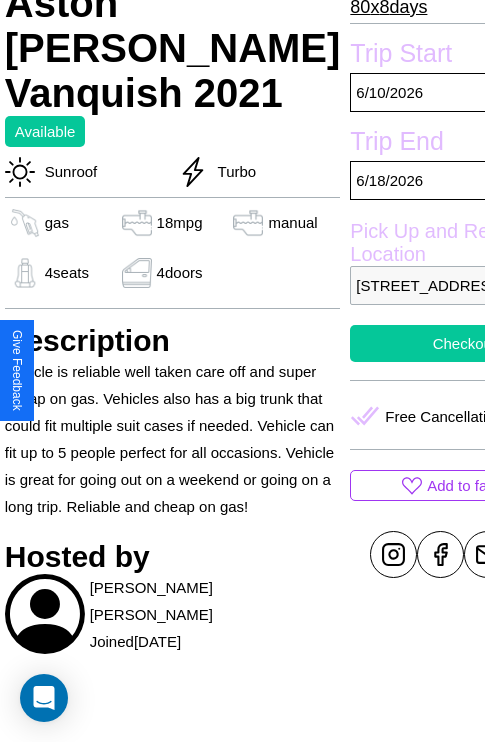 click on "Checkout" at bounding box center (464, 343) 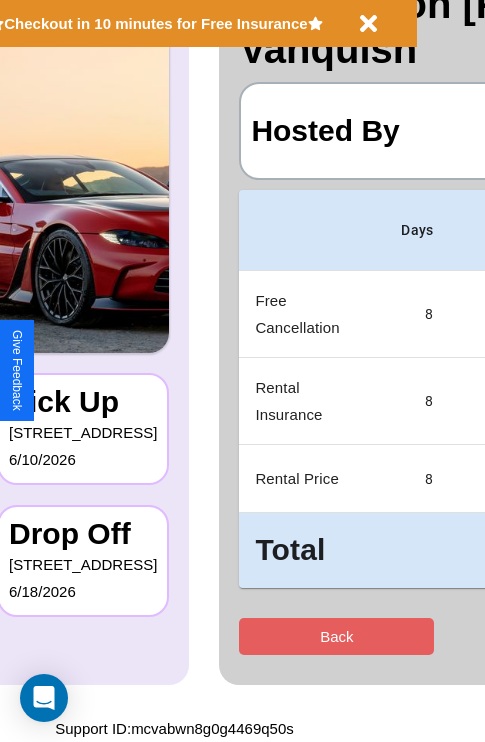 scroll, scrollTop: 0, scrollLeft: 0, axis: both 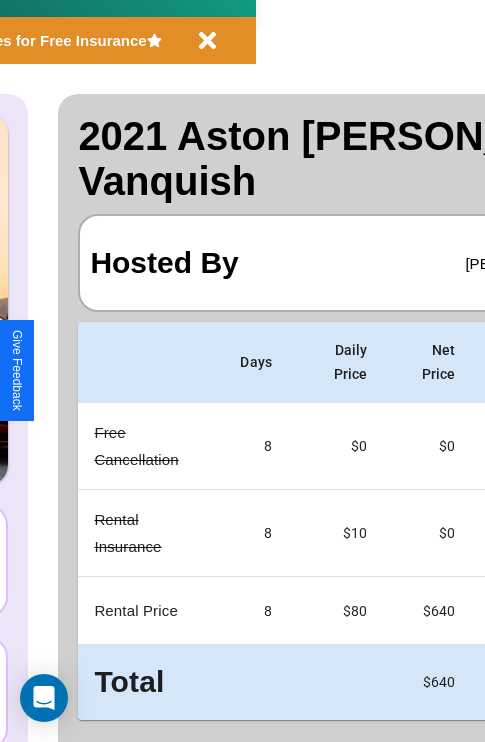 click on "Back" at bounding box center [175, 768] 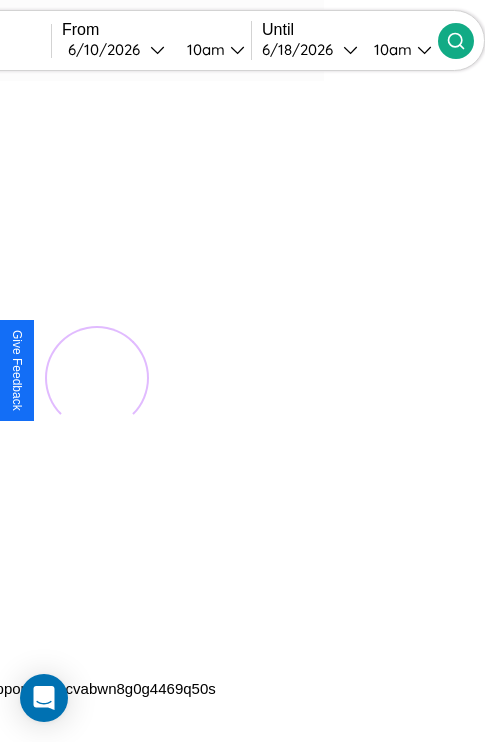 scroll, scrollTop: 0, scrollLeft: 0, axis: both 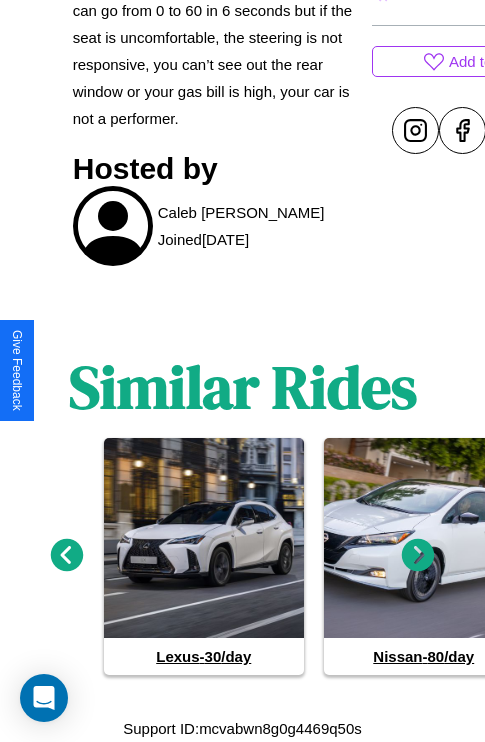 click 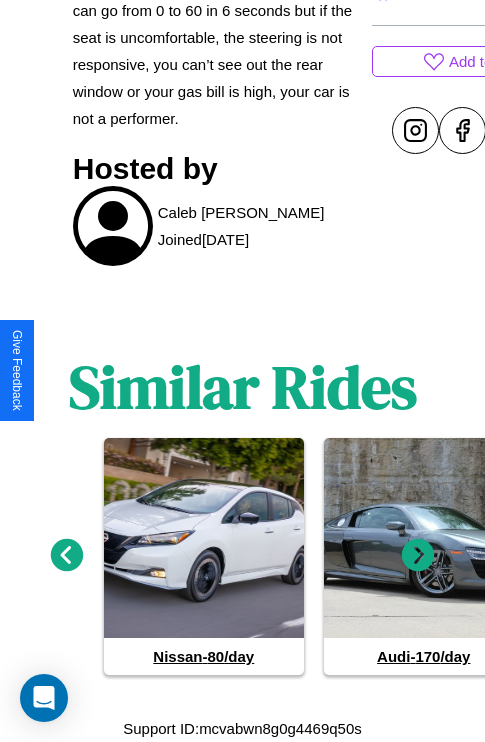 click 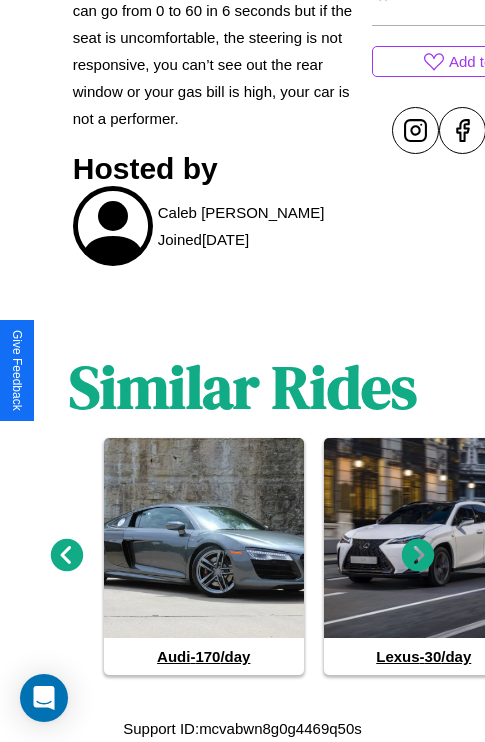 click 